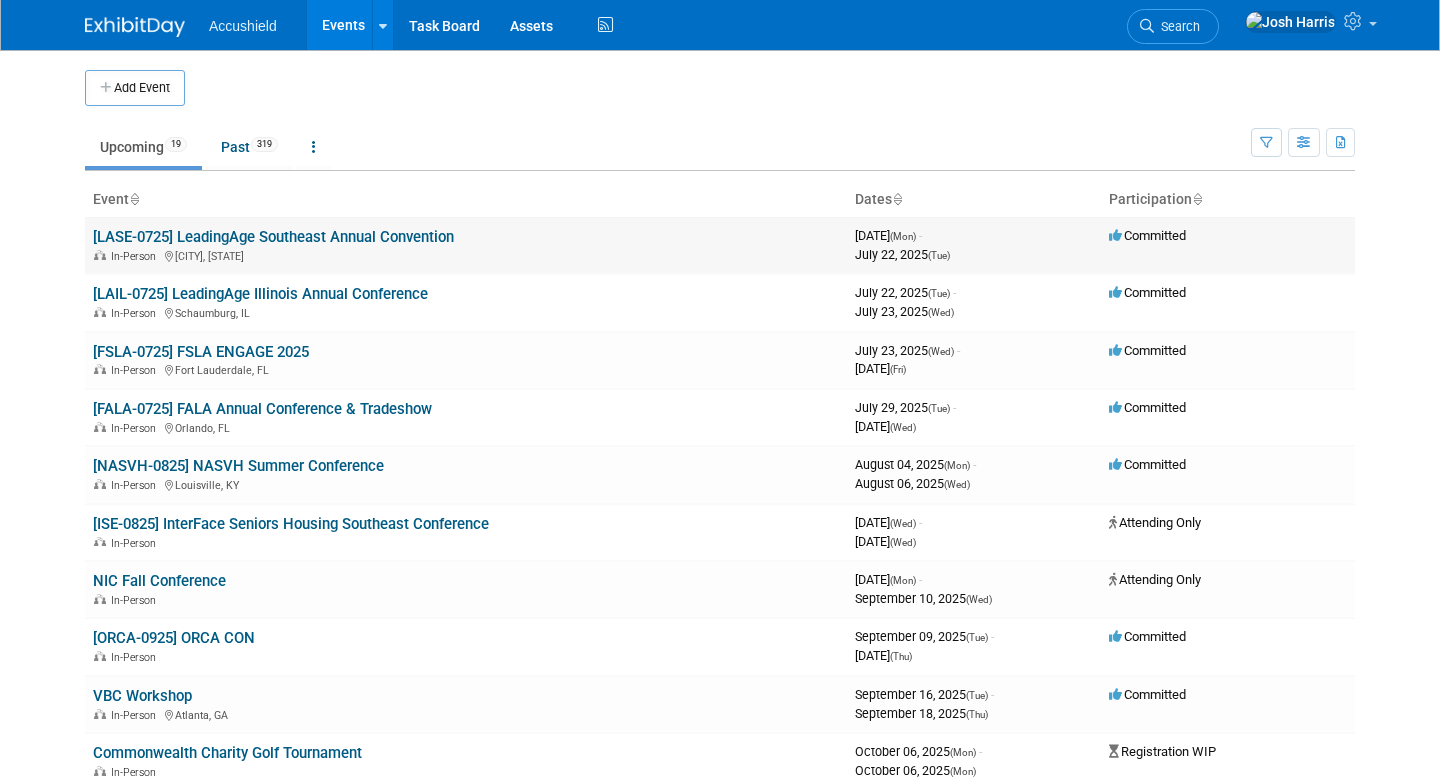 scroll, scrollTop: 0, scrollLeft: 0, axis: both 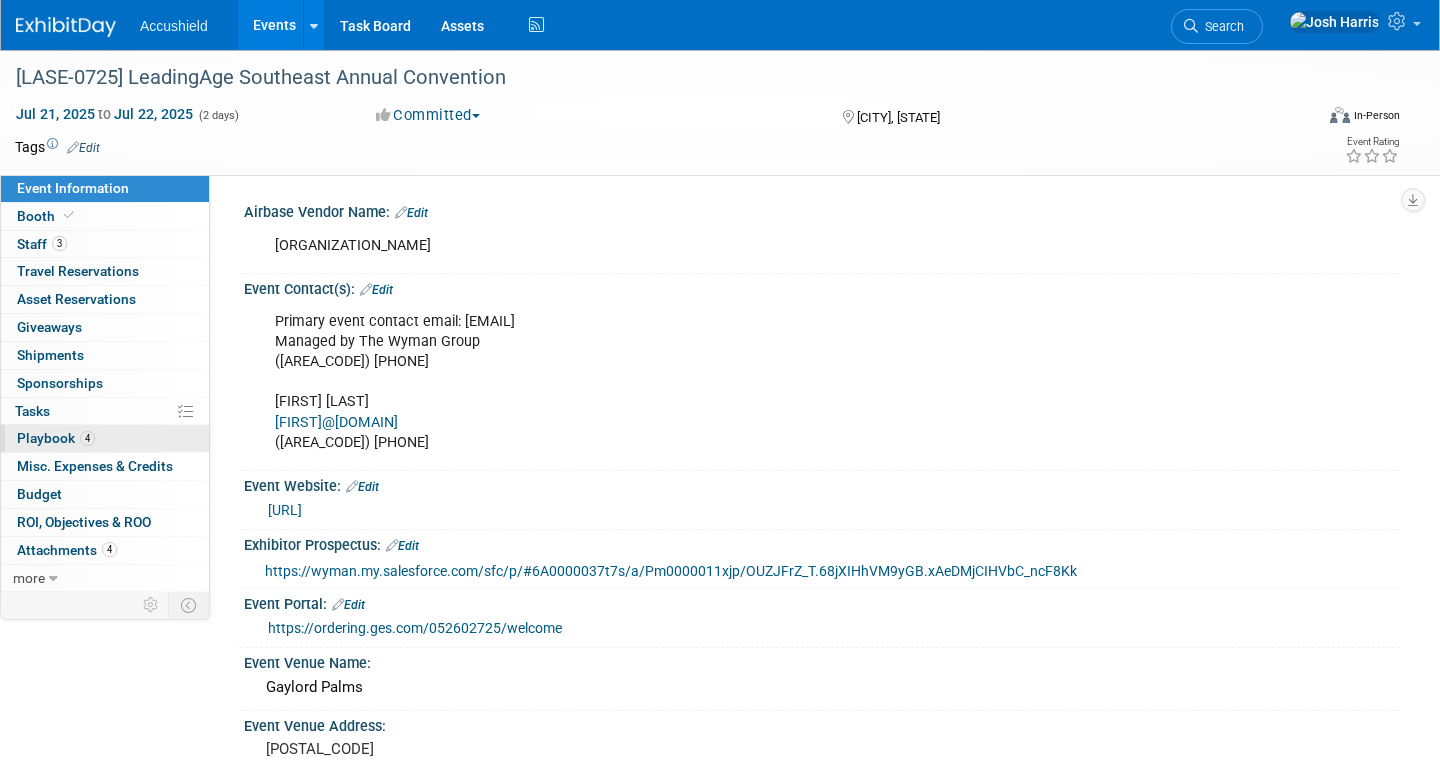 click on "4
Playbook 4" at bounding box center (105, 438) 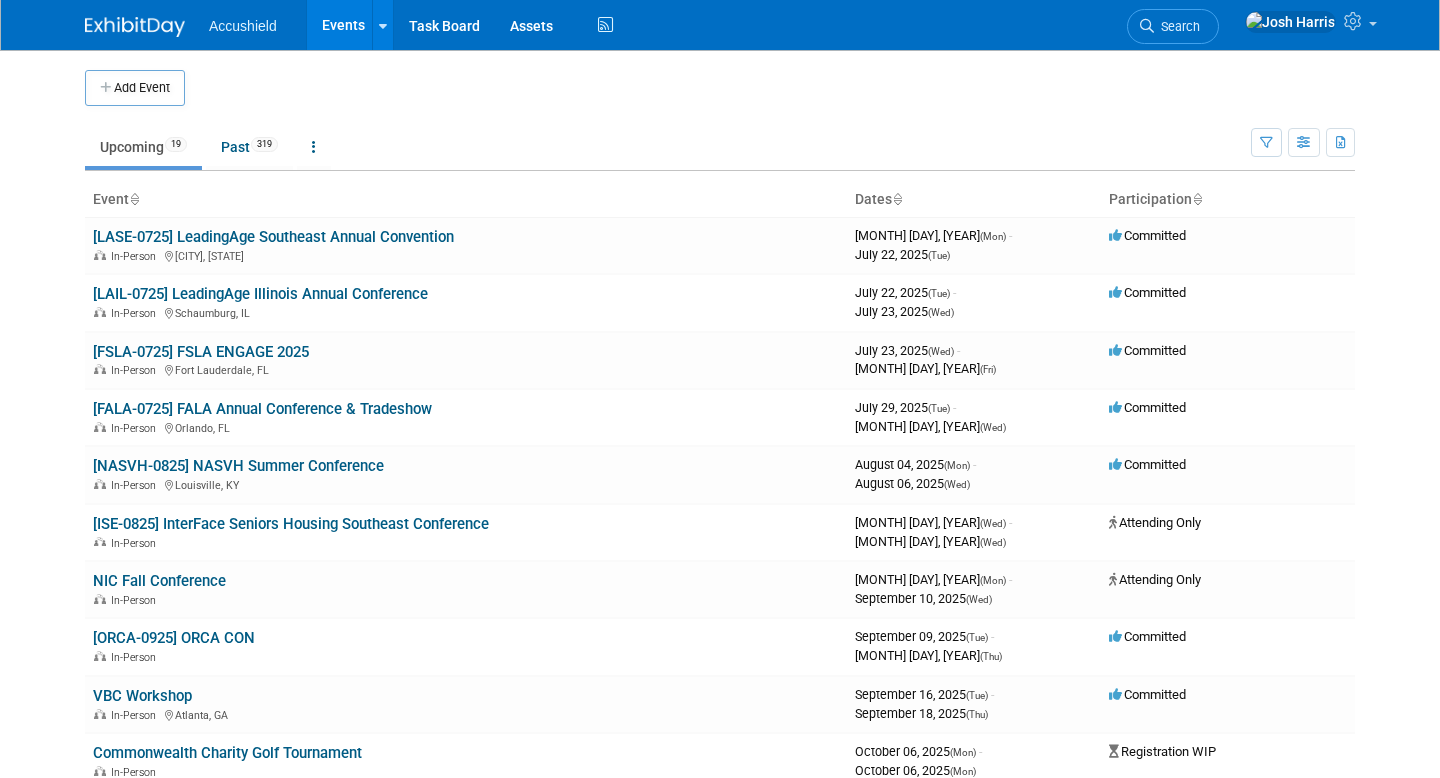 scroll, scrollTop: 0, scrollLeft: 0, axis: both 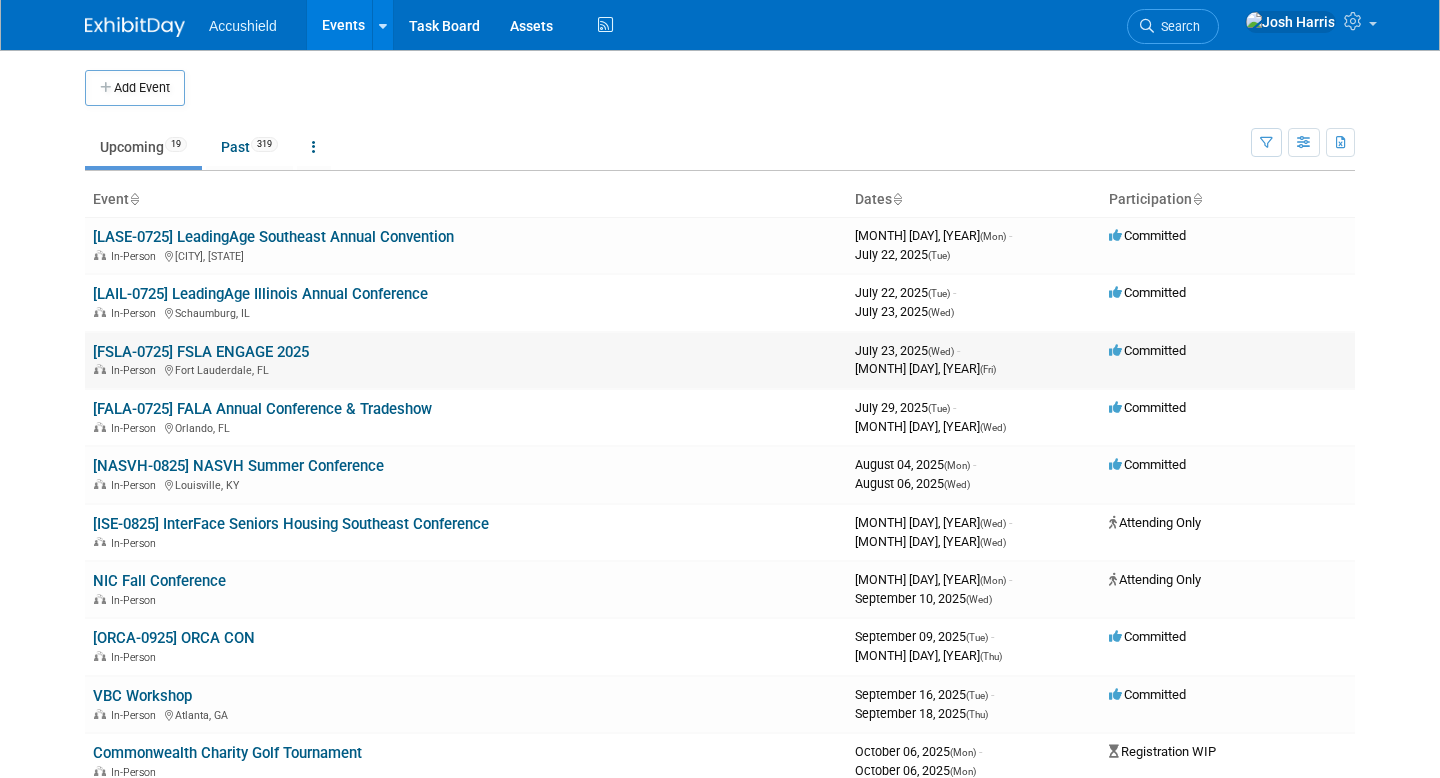 click on "[FSLA-0725] FSLA ENGAGE 2025" at bounding box center [201, 352] 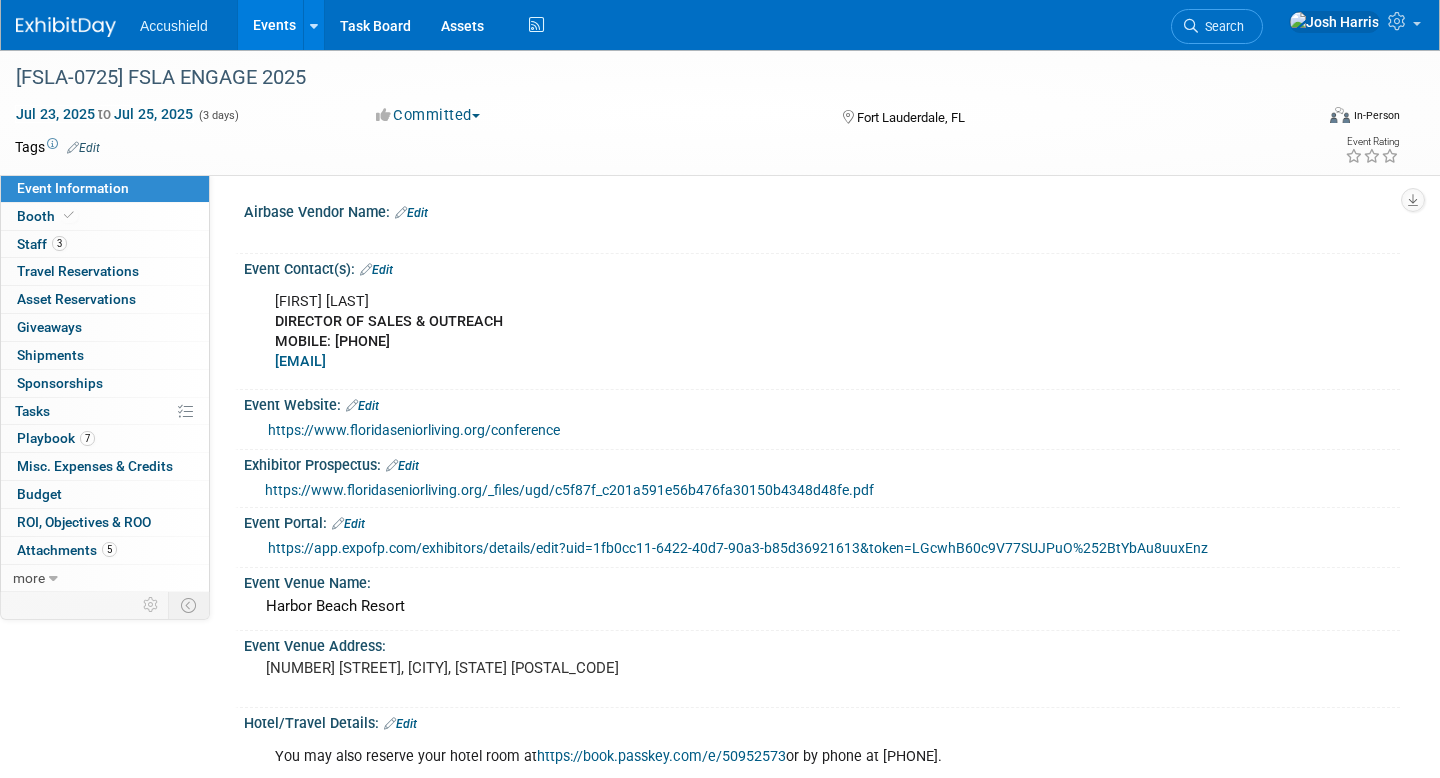 scroll, scrollTop: 0, scrollLeft: 0, axis: both 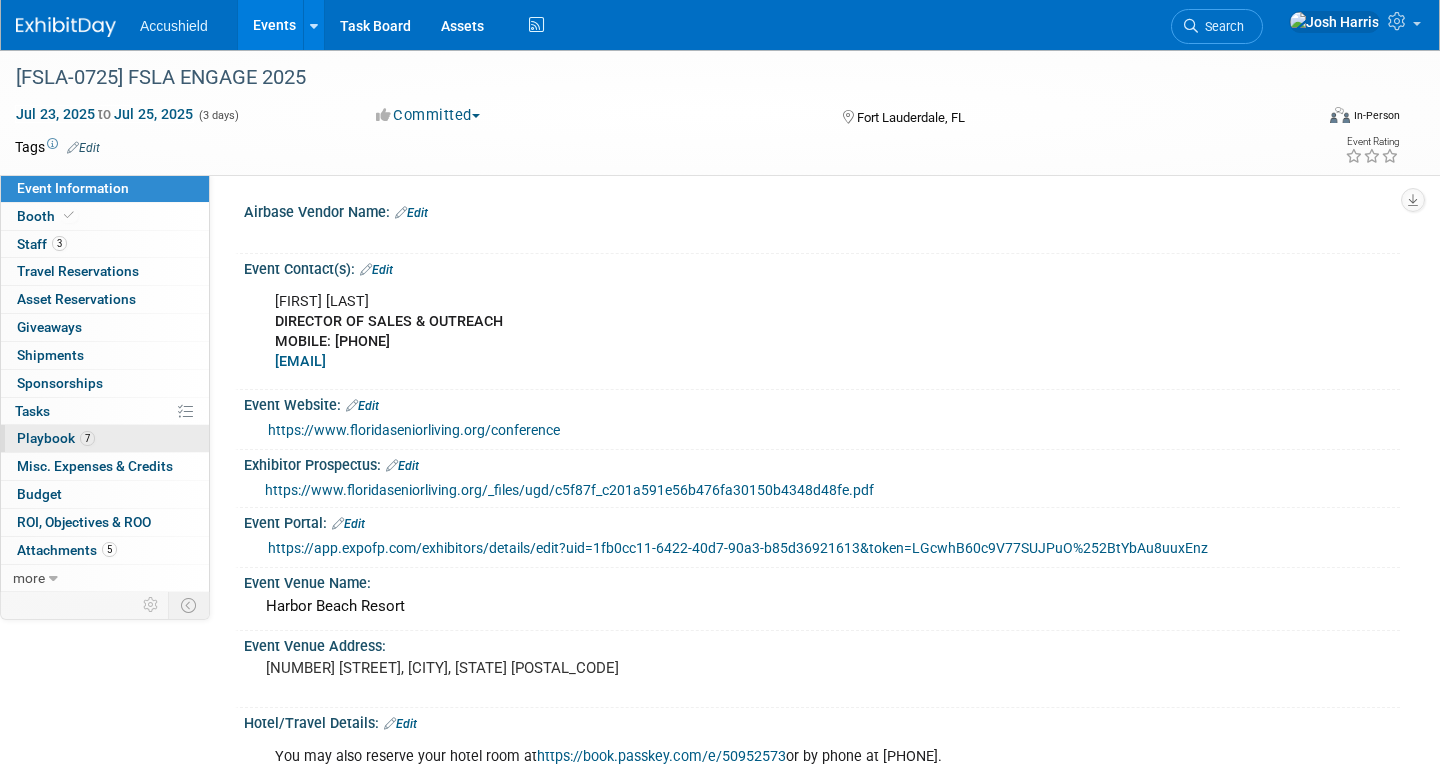 click on "[NUMBER] Playbook [NUMBER]" at bounding box center [105, 438] 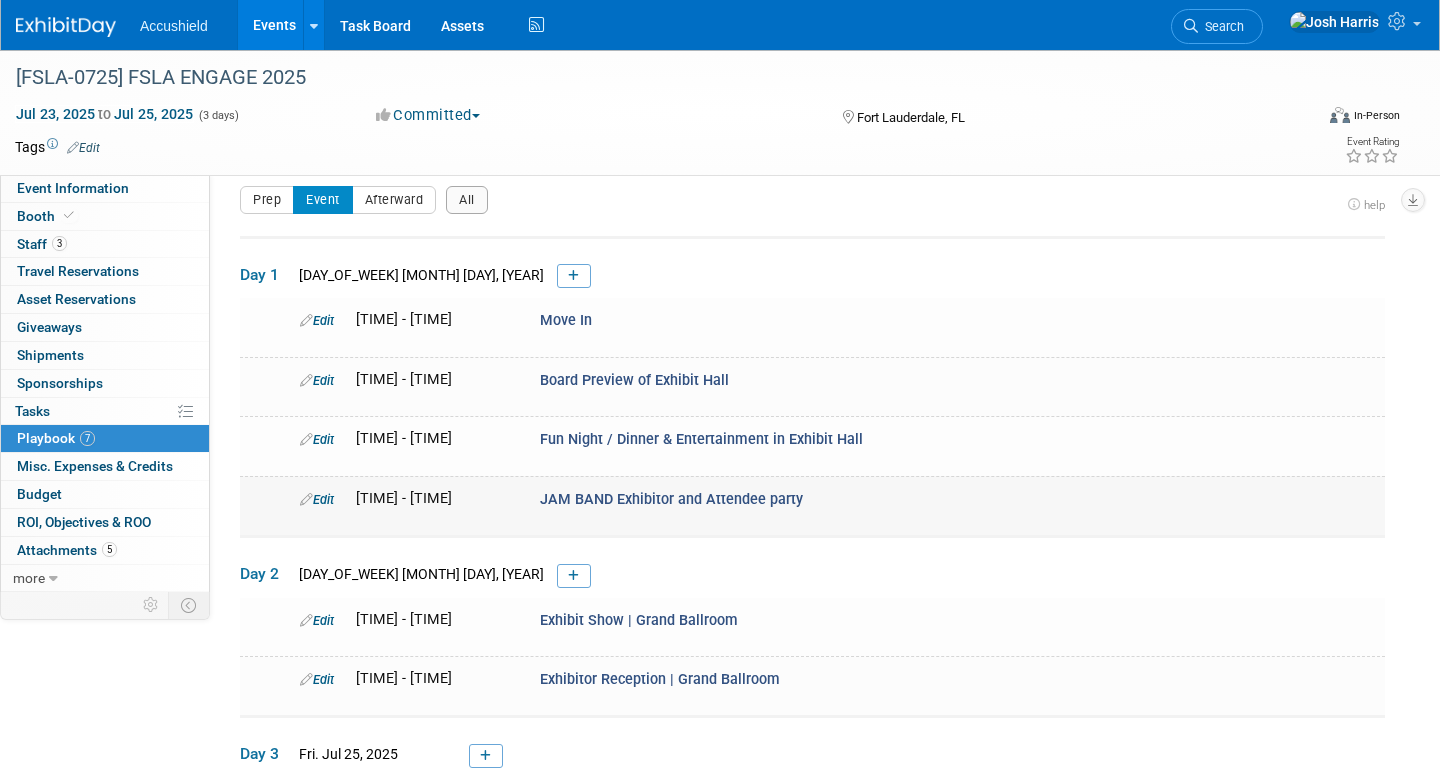 scroll, scrollTop: 0, scrollLeft: 0, axis: both 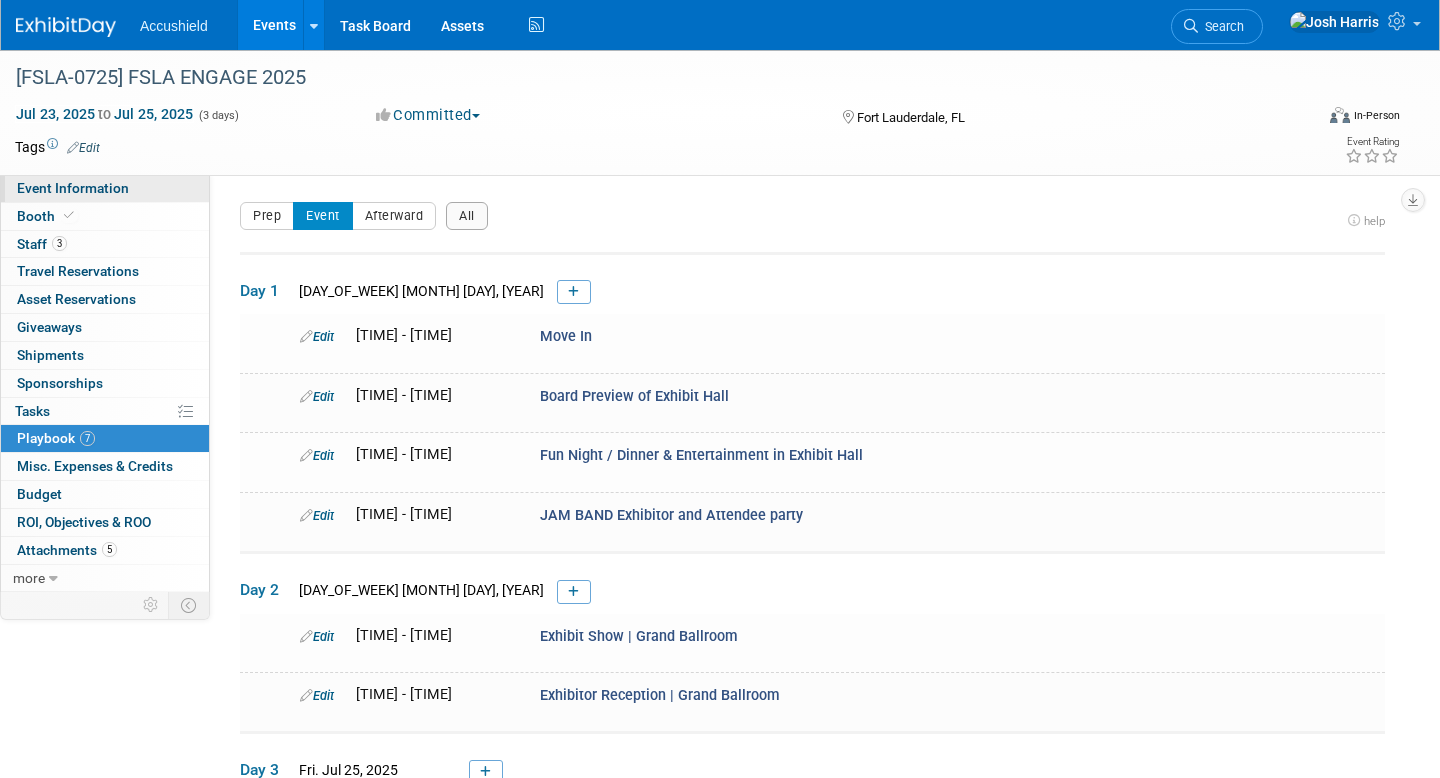click on "Event Information" at bounding box center (73, 188) 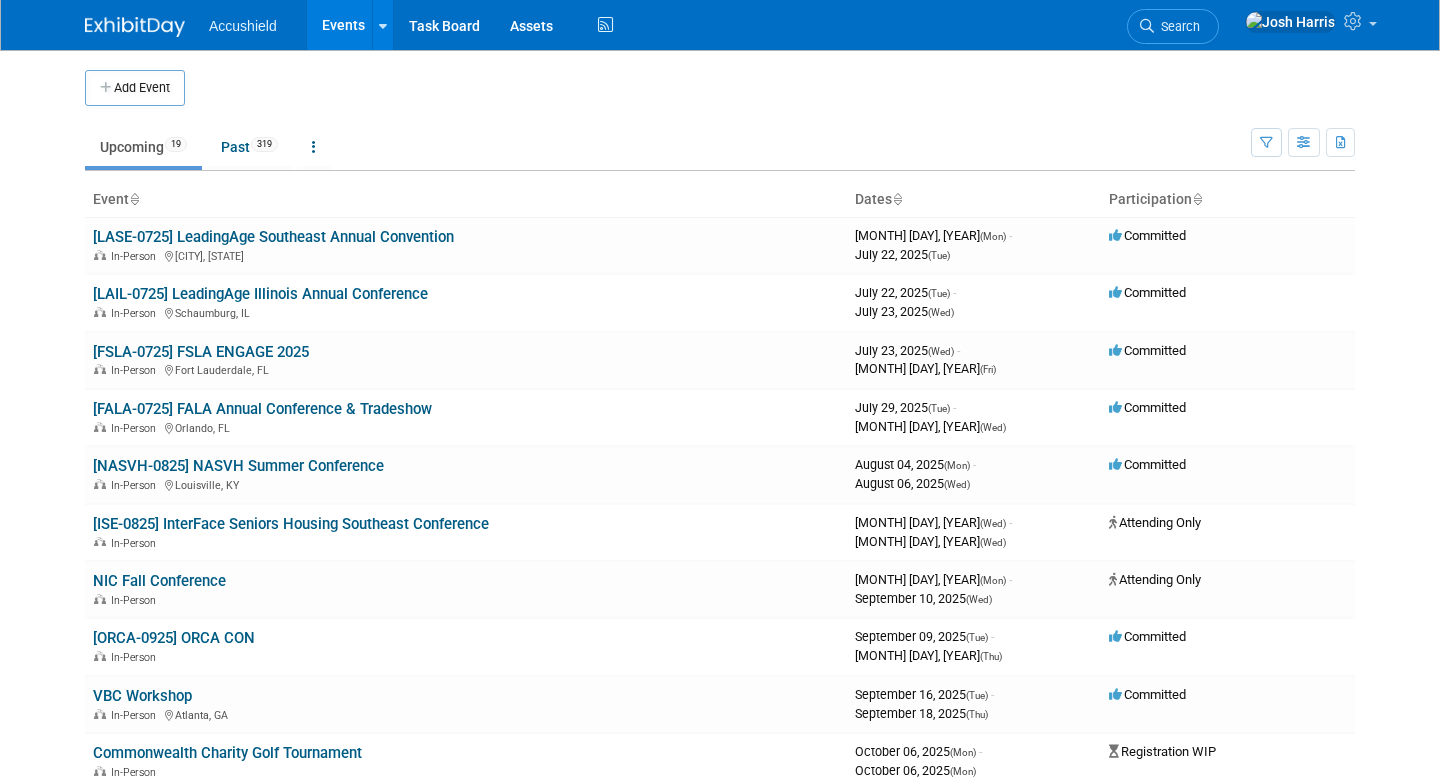 scroll, scrollTop: 0, scrollLeft: 0, axis: both 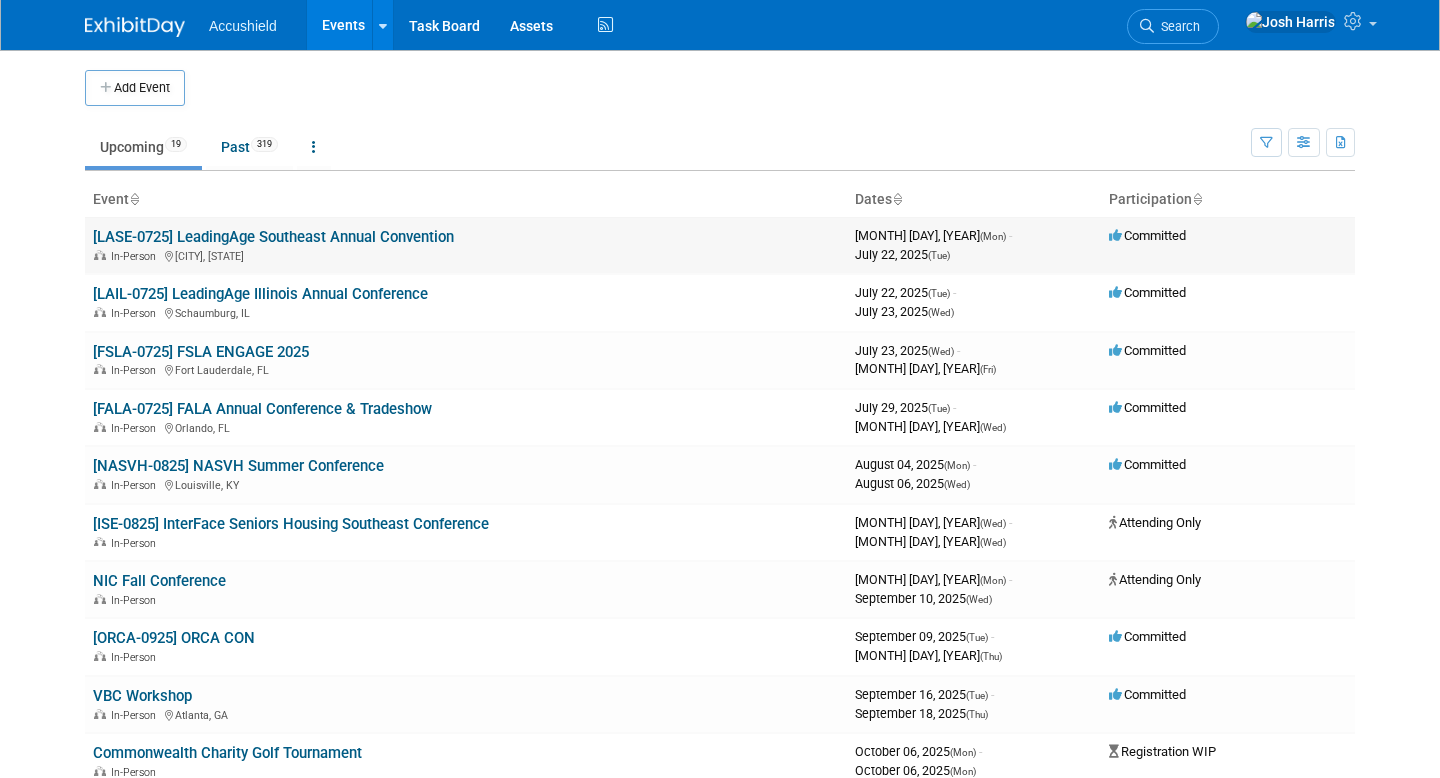 click on "[LASE-0725] LeadingAge Southeast Annual Convention" at bounding box center [273, 237] 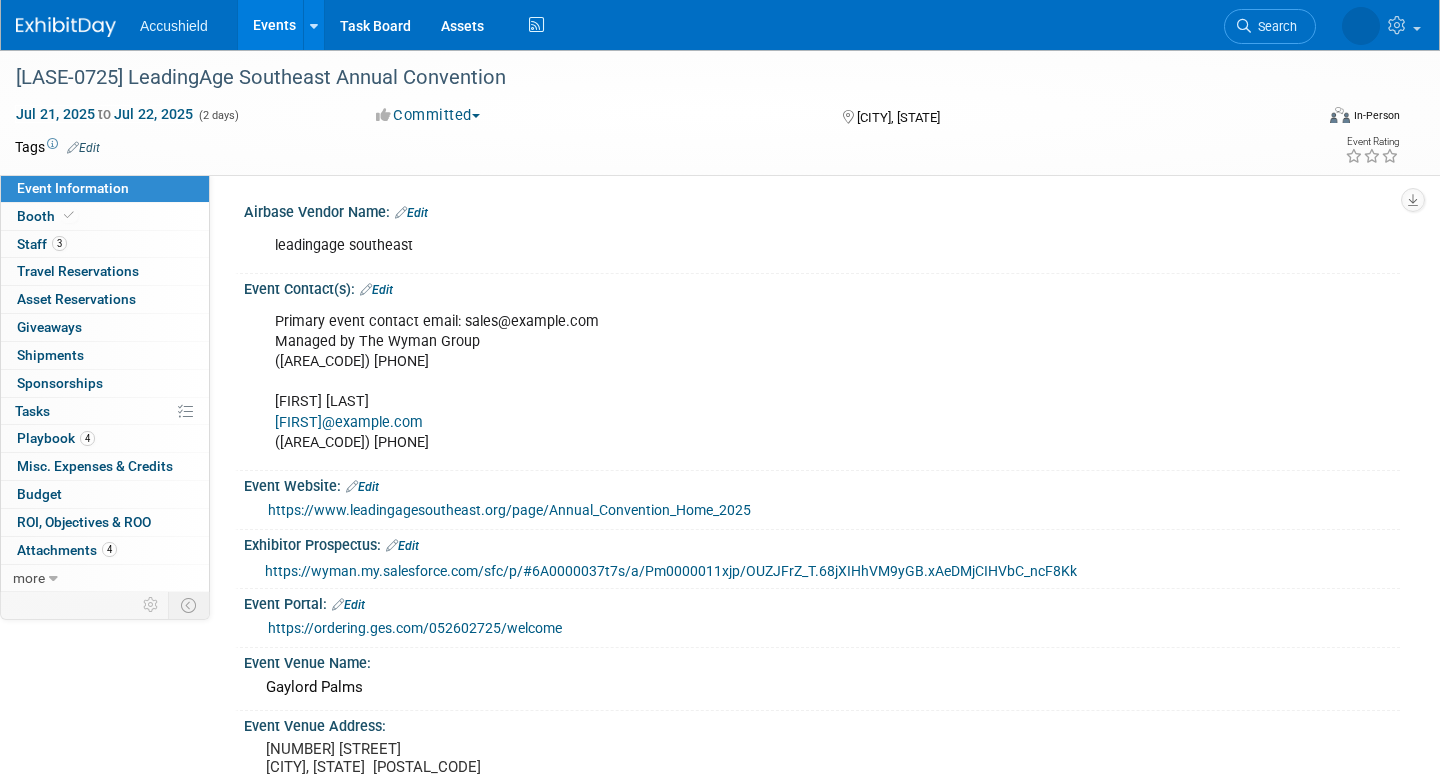 scroll, scrollTop: 0, scrollLeft: 0, axis: both 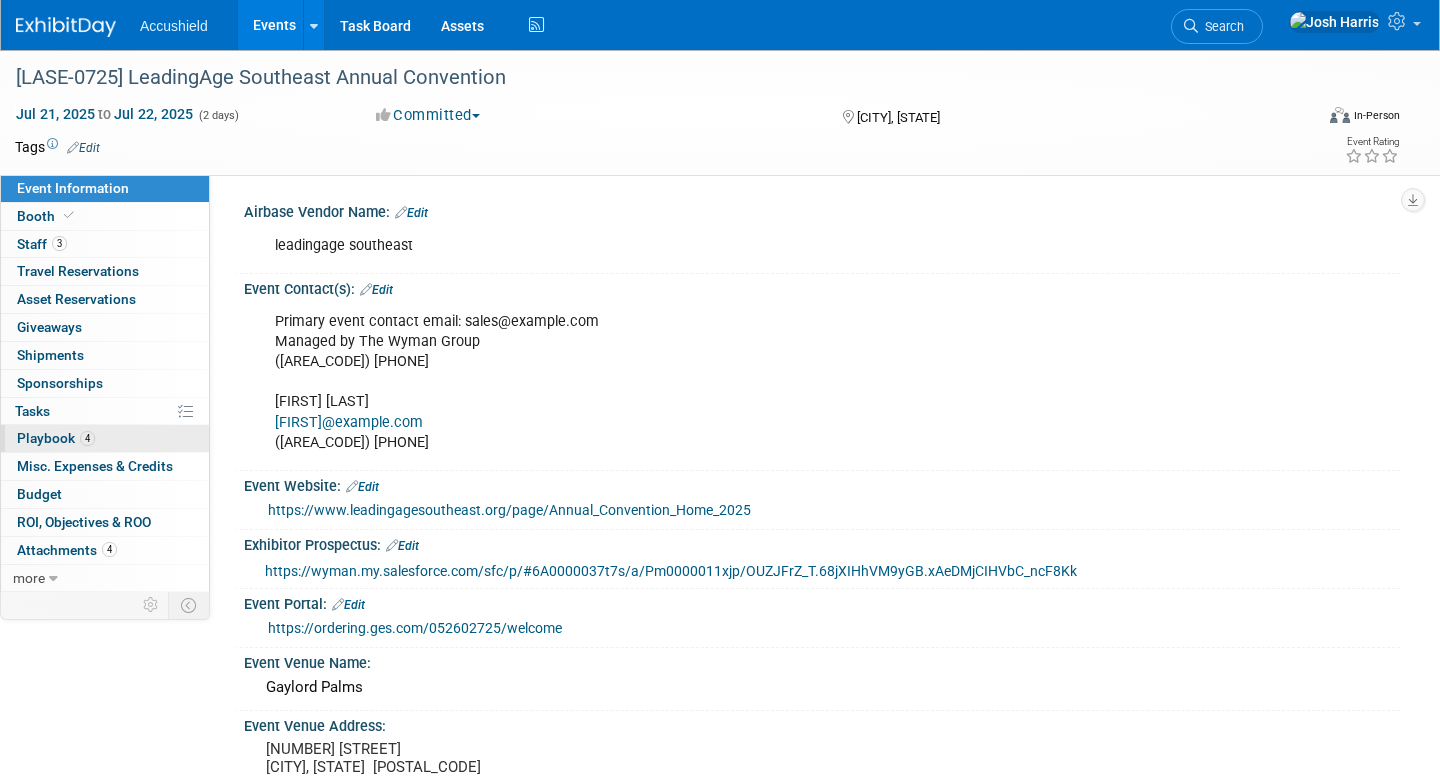 click on "4
Playbook 4" at bounding box center (105, 438) 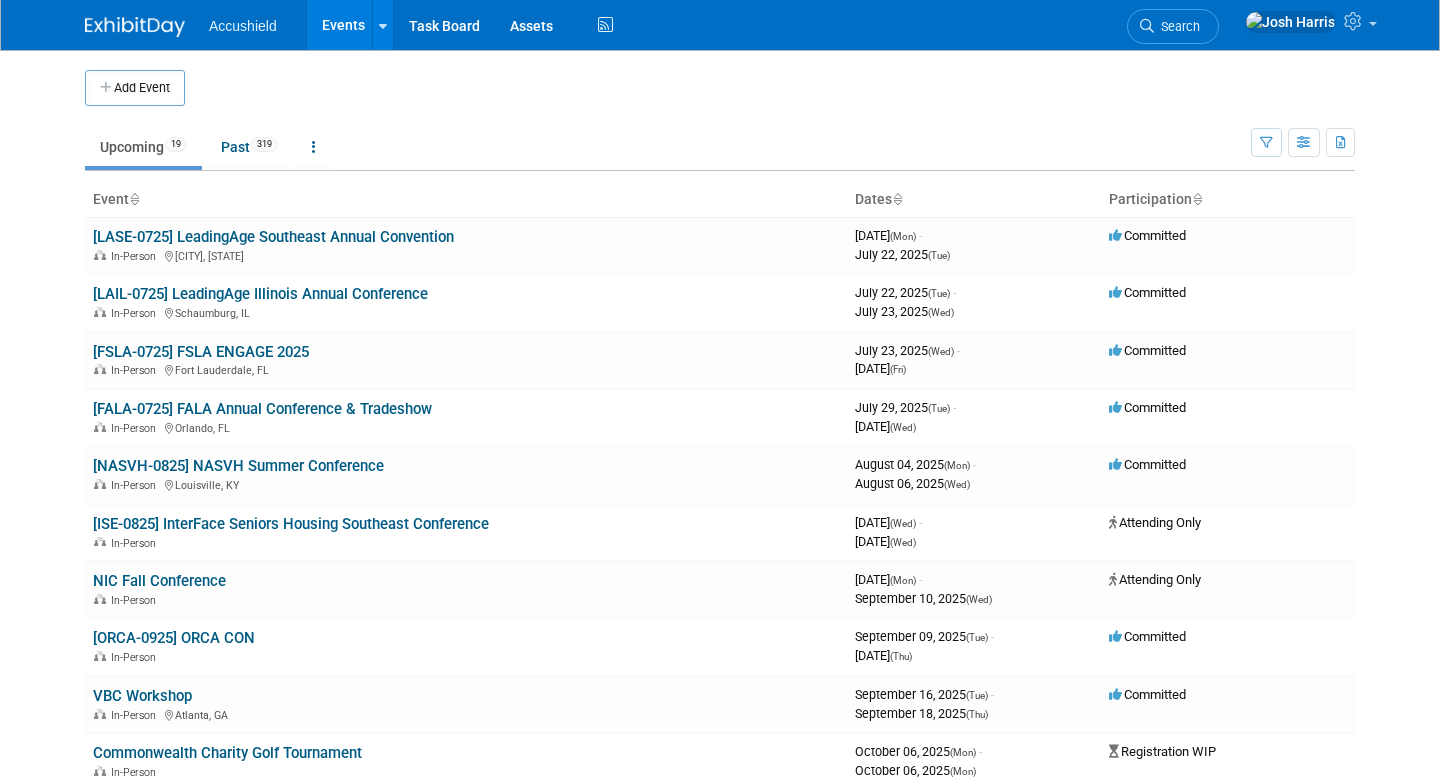 scroll, scrollTop: 0, scrollLeft: 0, axis: both 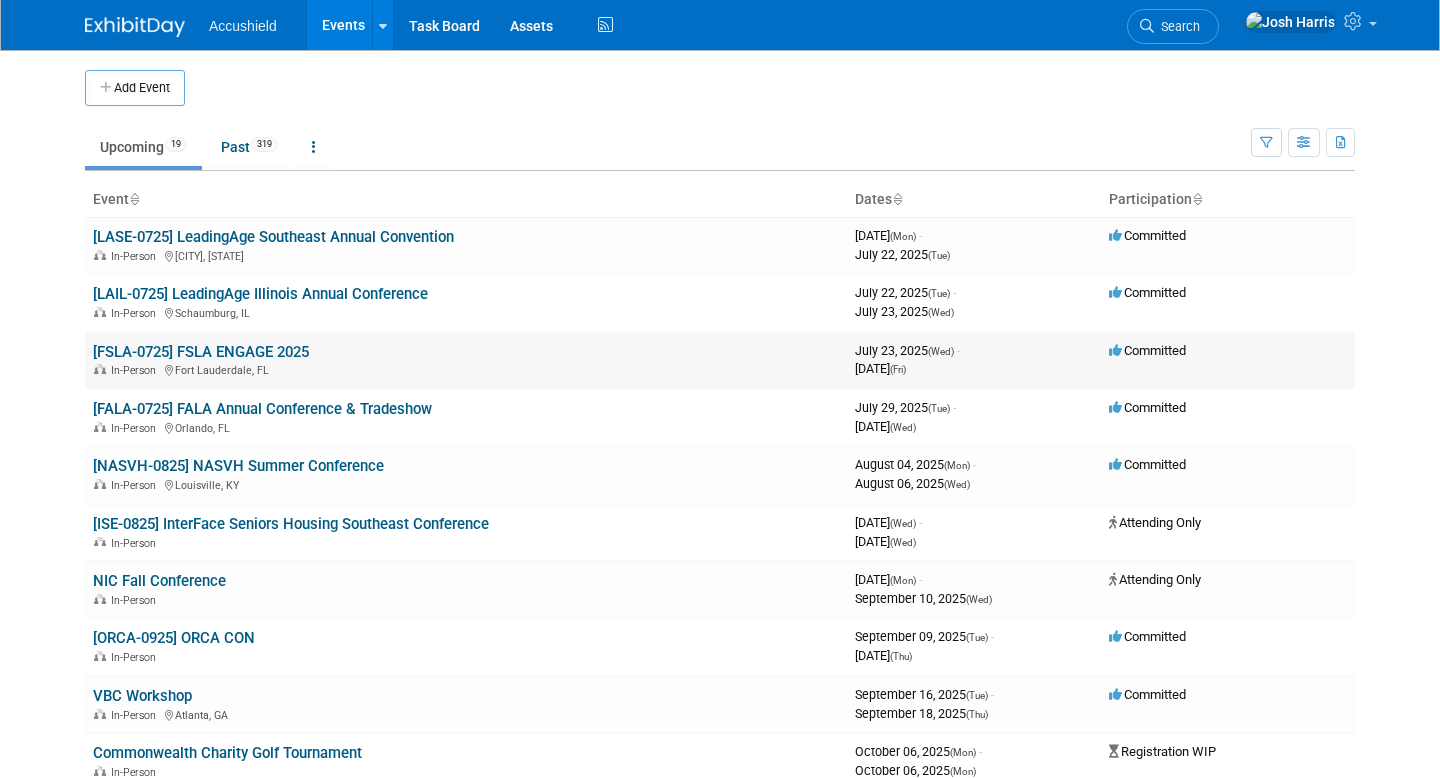 click on "[FSLA-0725] FSLA ENGAGE 2025" at bounding box center (201, 352) 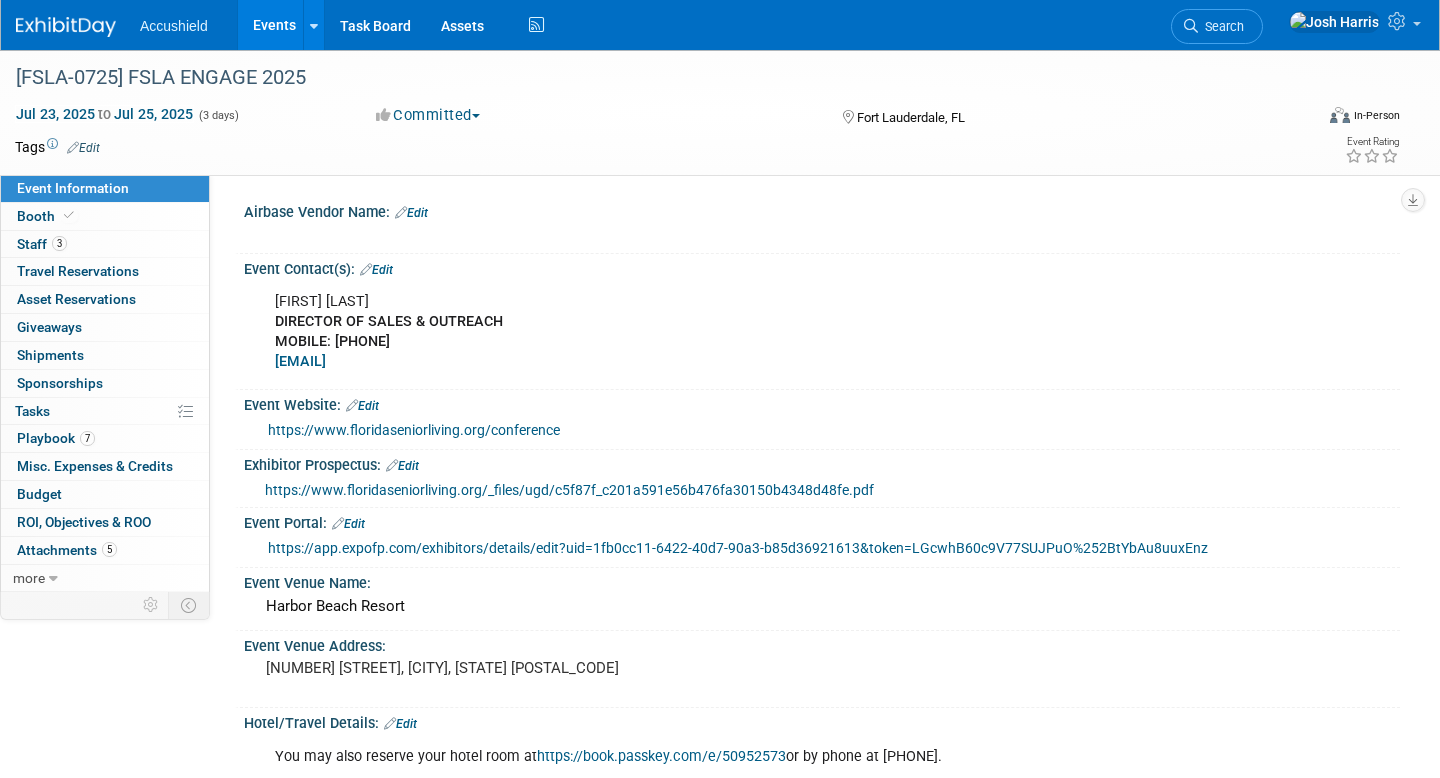 scroll, scrollTop: 0, scrollLeft: 0, axis: both 